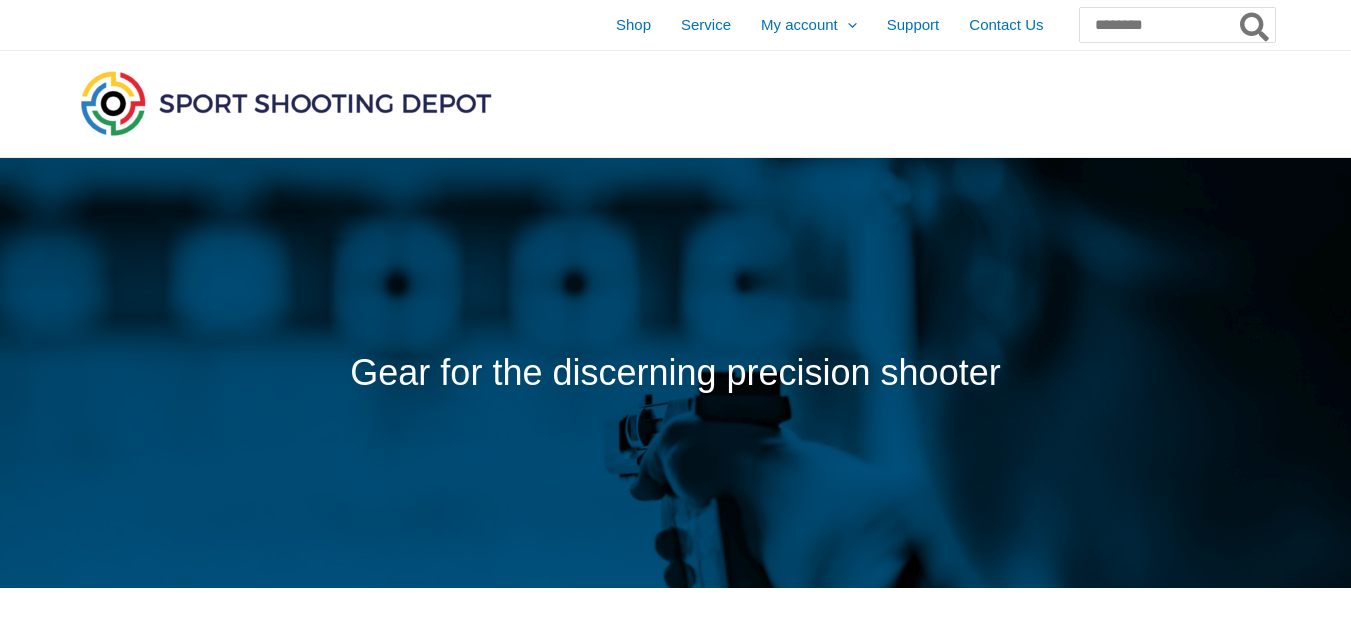 scroll, scrollTop: 0, scrollLeft: 0, axis: both 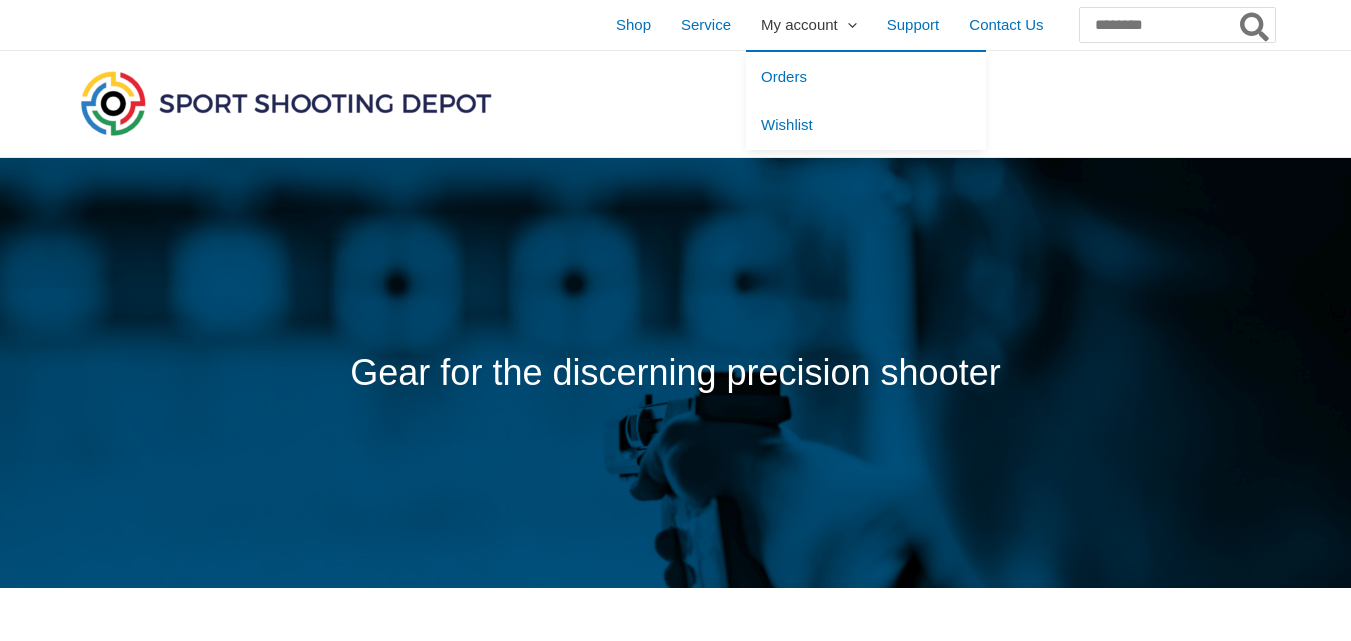 click on "My account" at bounding box center [799, 25] 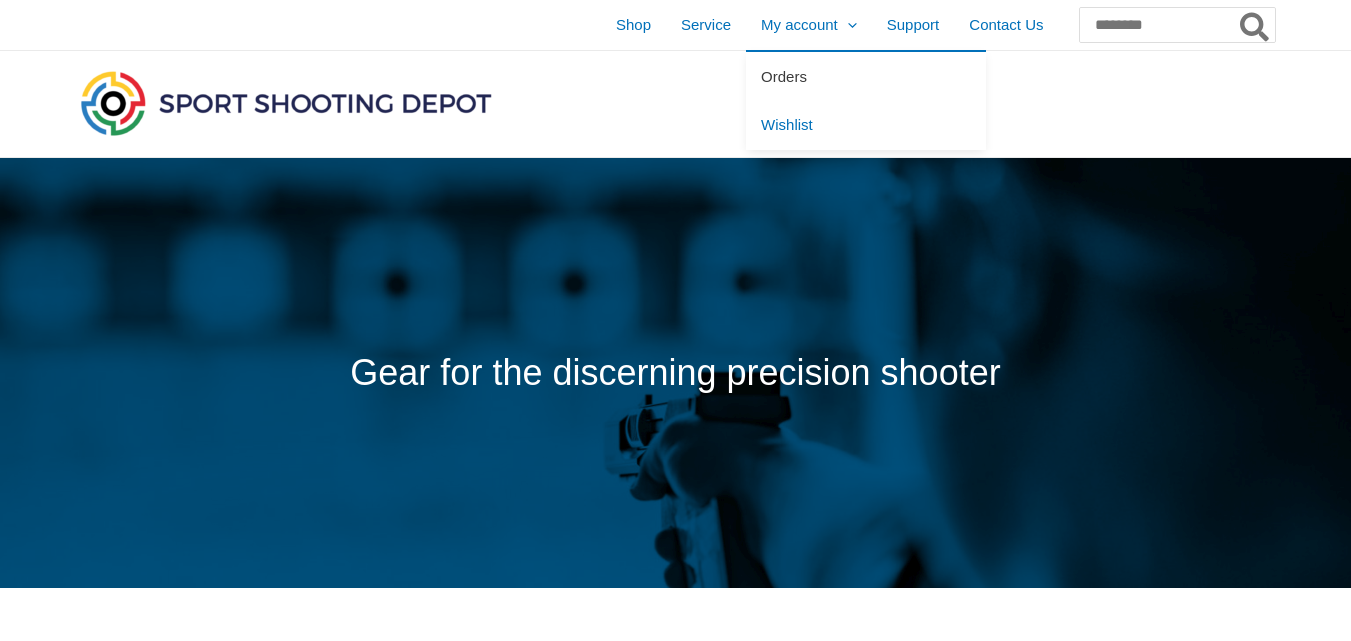 click on "Orders" at bounding box center (784, 76) 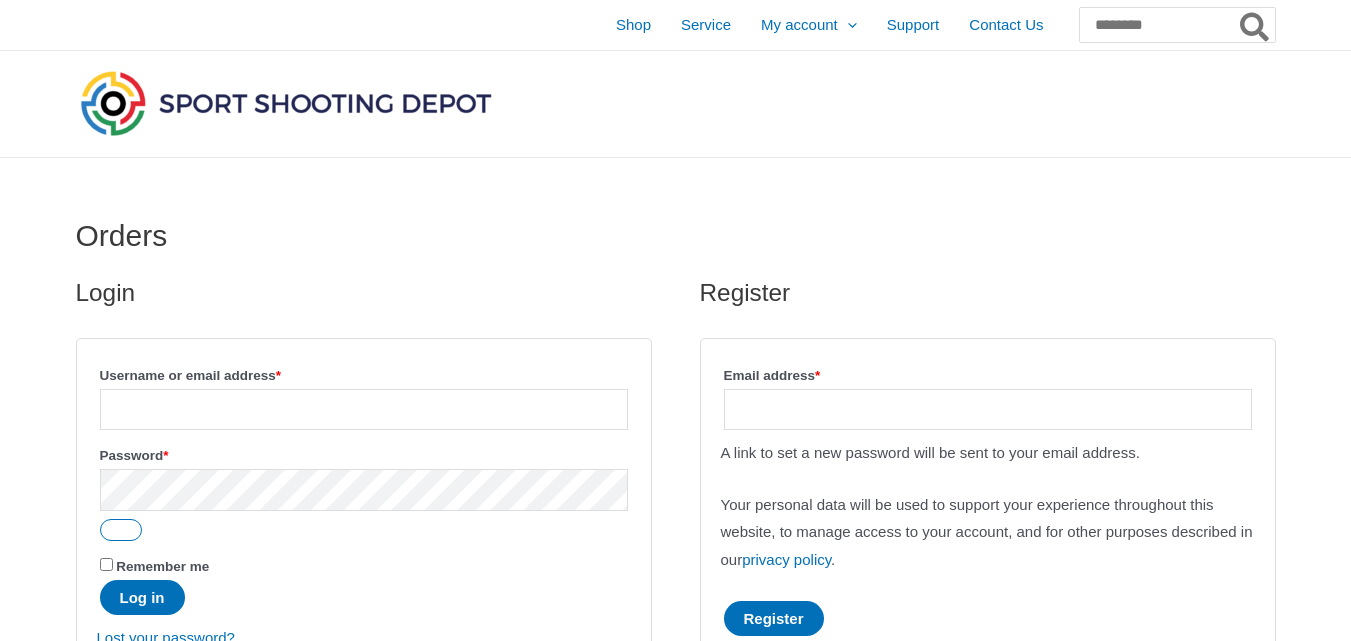 scroll, scrollTop: 0, scrollLeft: 0, axis: both 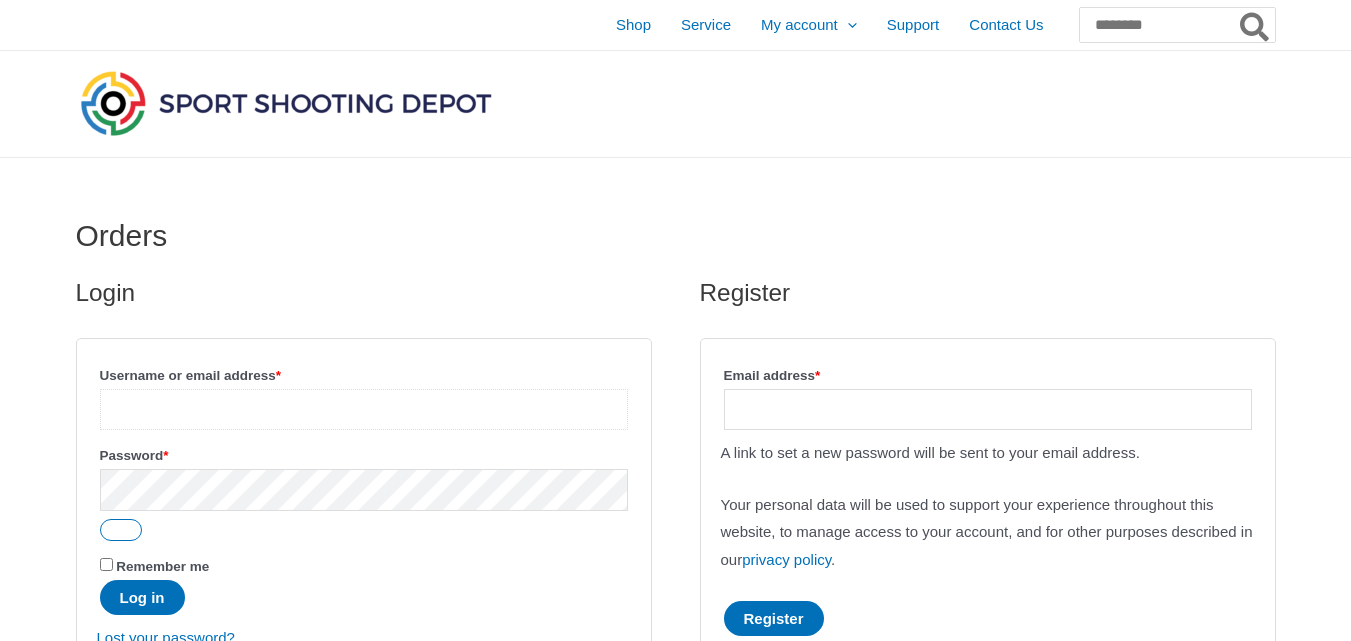 click on "Username or email address  * Required" at bounding box center [364, 409] 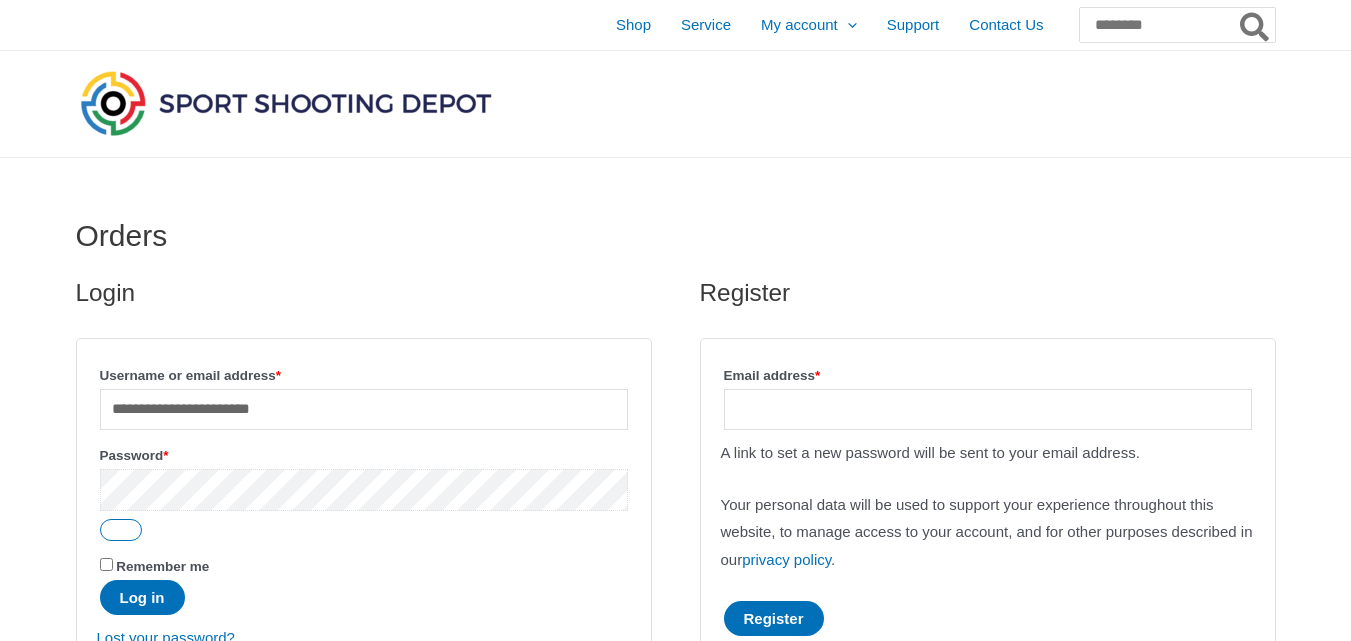 click on "Log in" at bounding box center [142, 597] 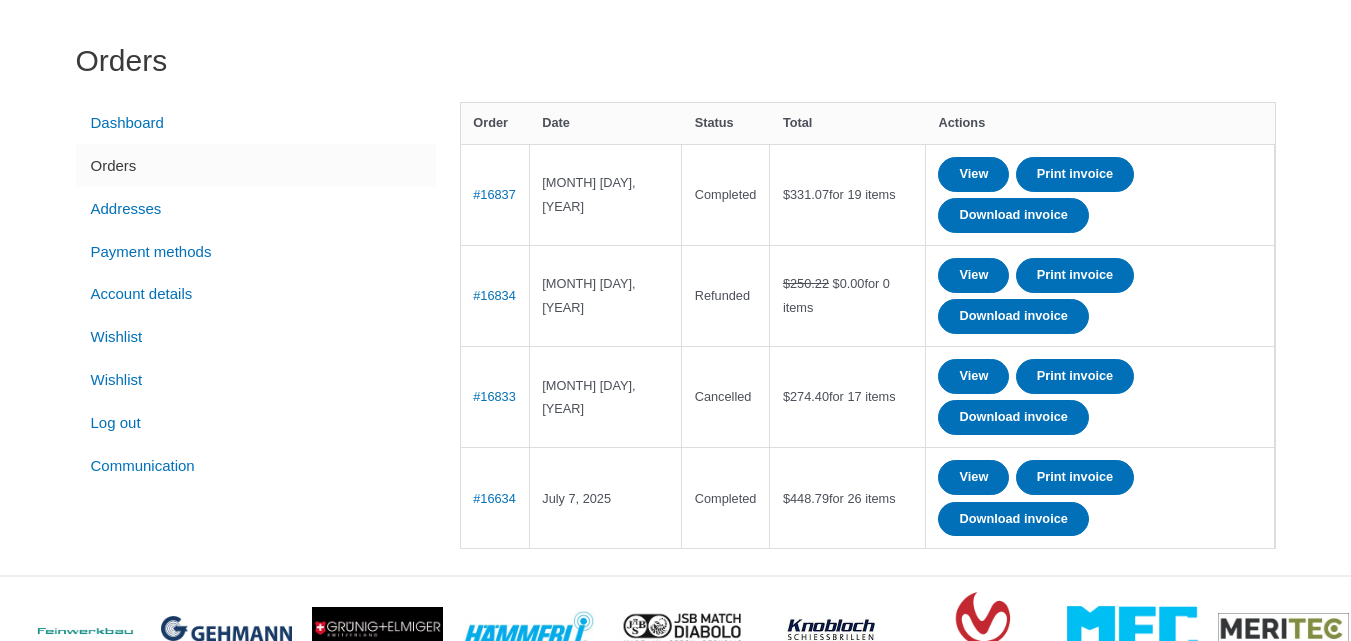 scroll, scrollTop: 200, scrollLeft: 0, axis: vertical 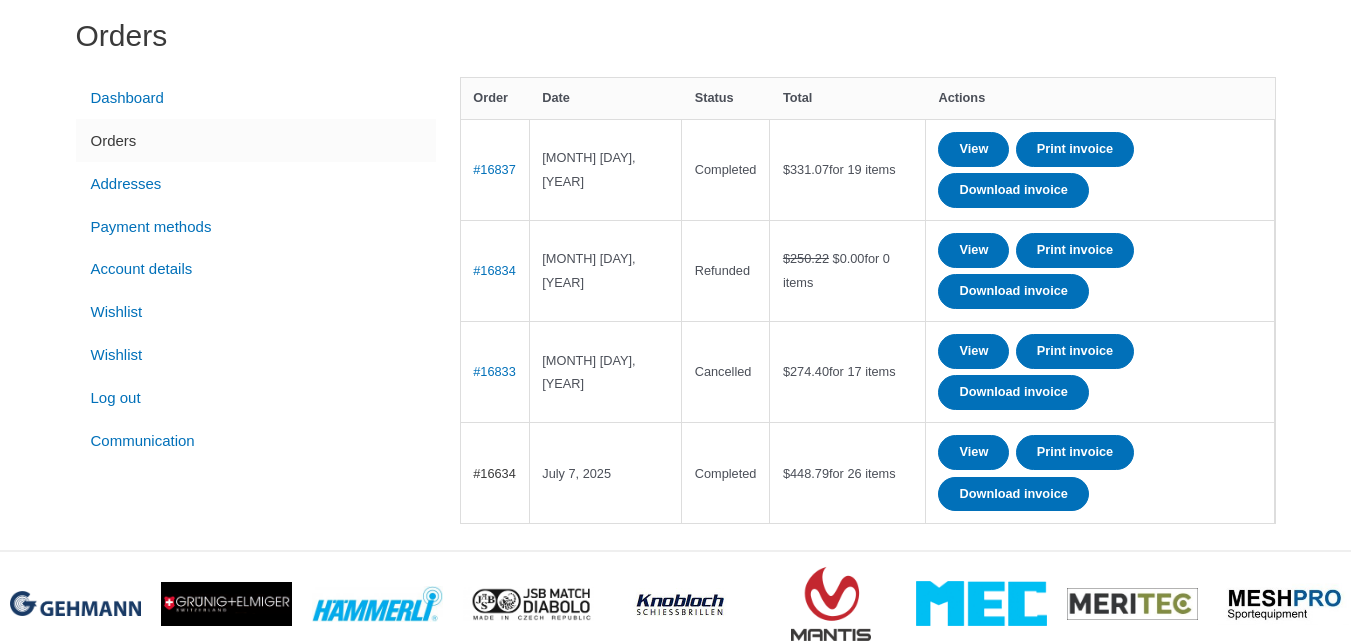 click on "#16634" at bounding box center (494, 473) 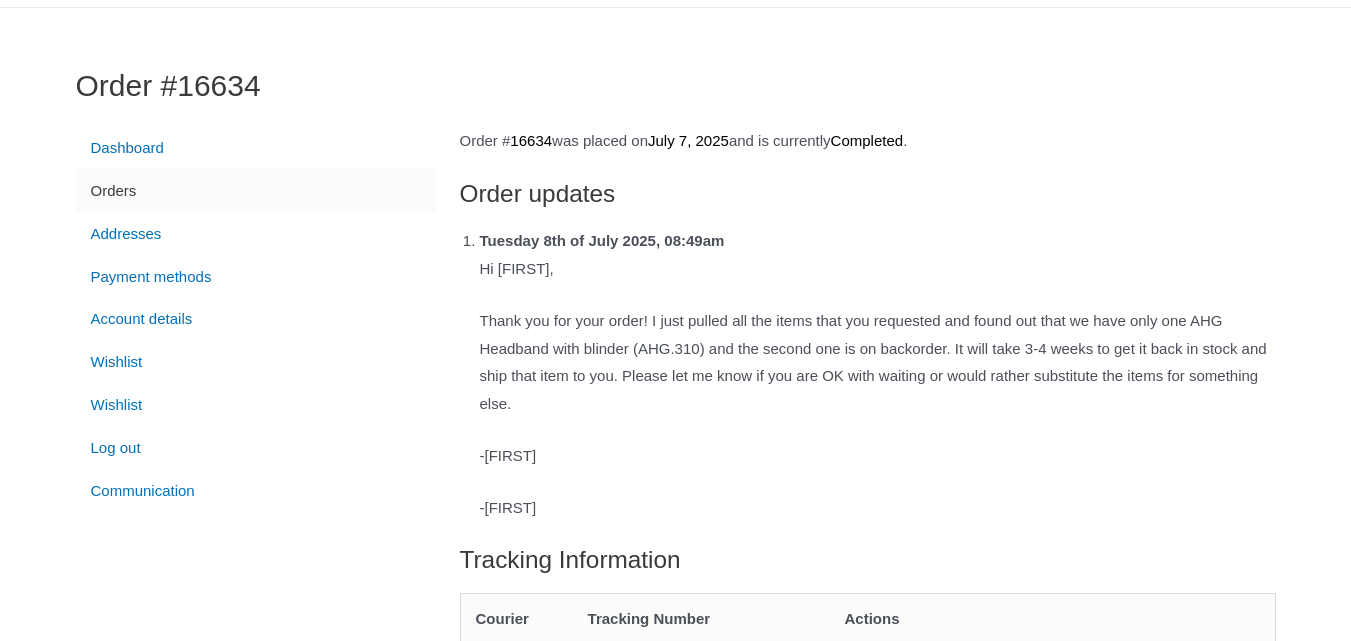 scroll, scrollTop: 0, scrollLeft: 0, axis: both 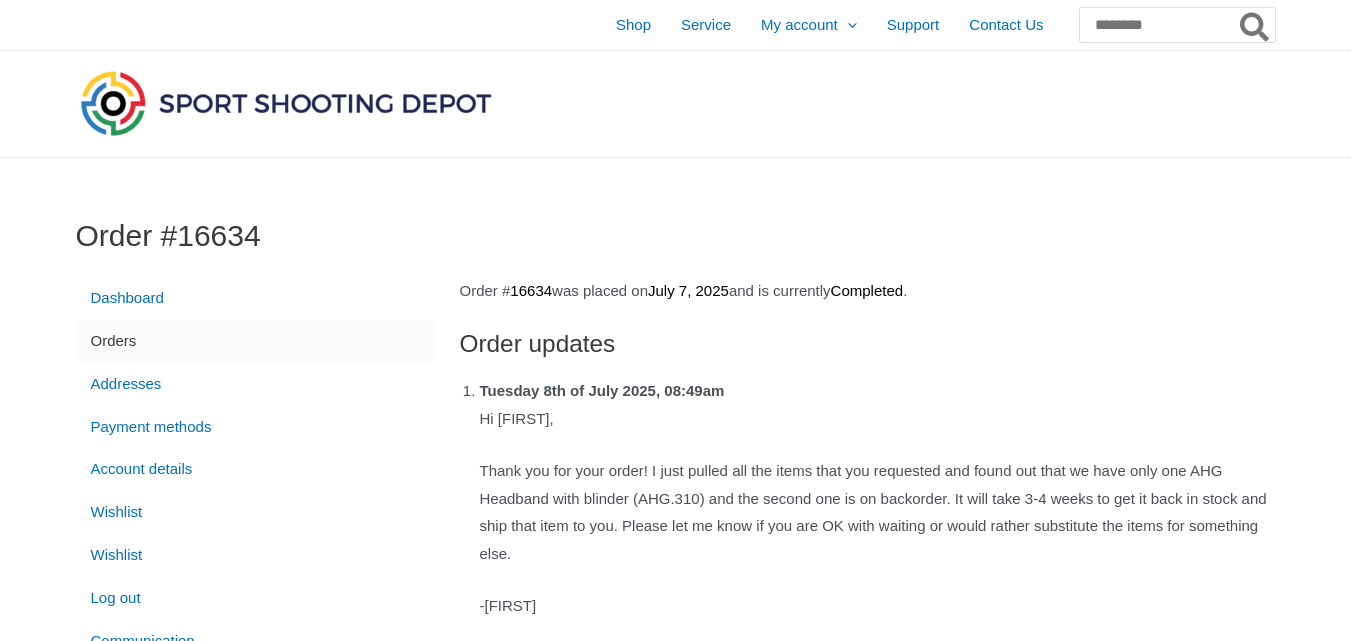 click on "Orders" at bounding box center (256, 340) 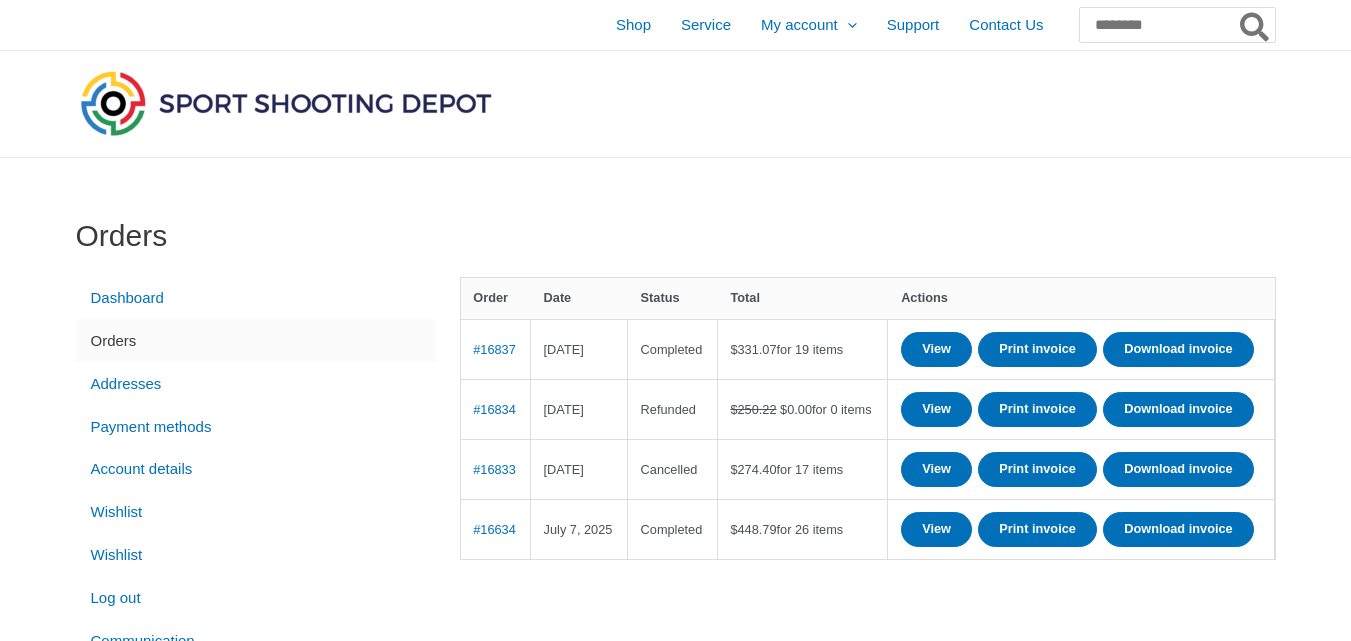 scroll, scrollTop: 0, scrollLeft: 0, axis: both 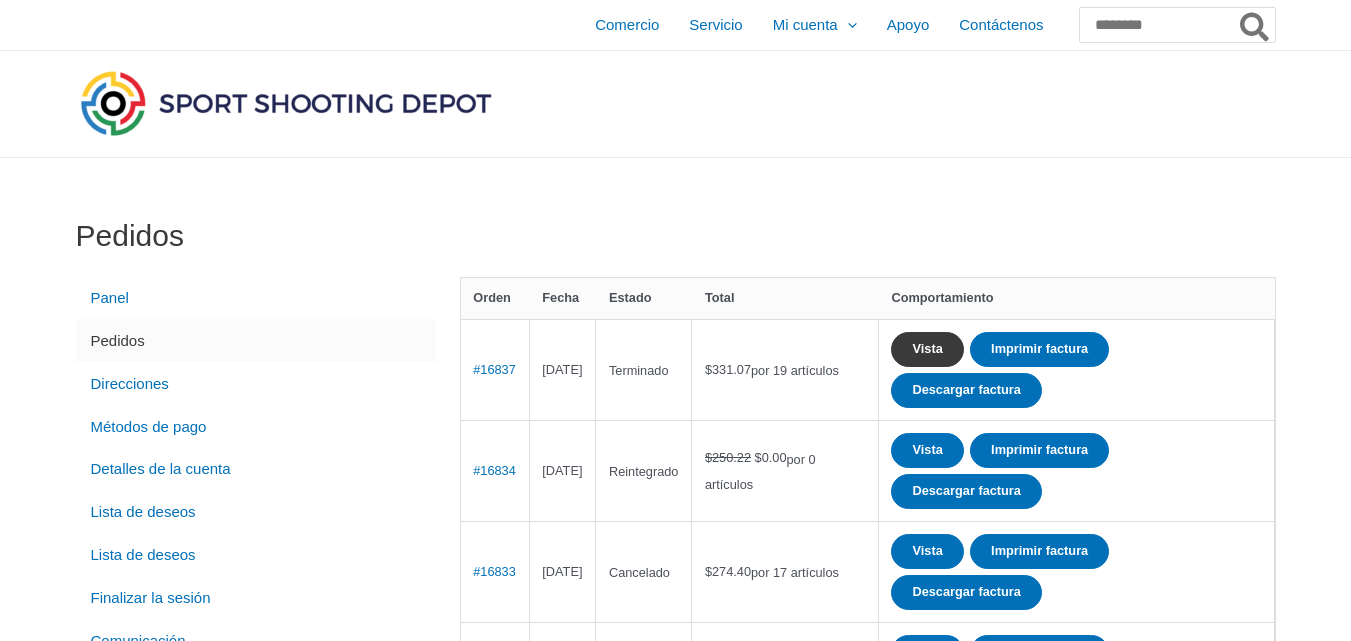 click on "Vista" at bounding box center [927, 348] 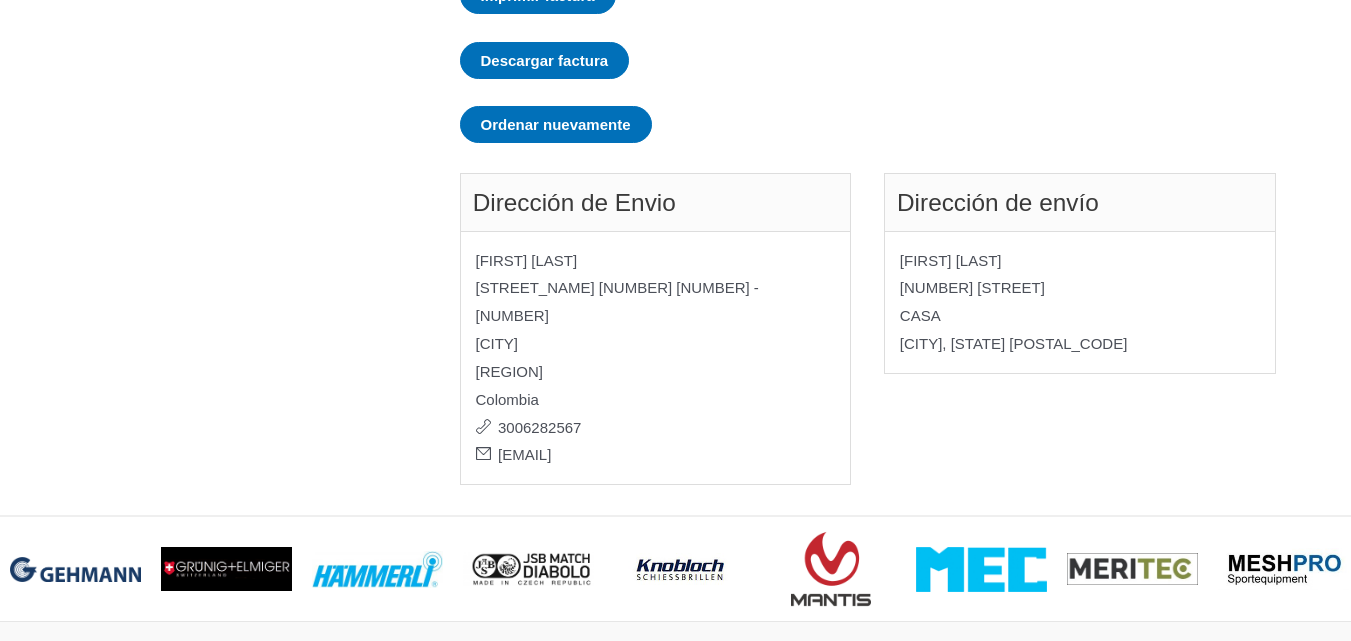 scroll, scrollTop: 1300, scrollLeft: 0, axis: vertical 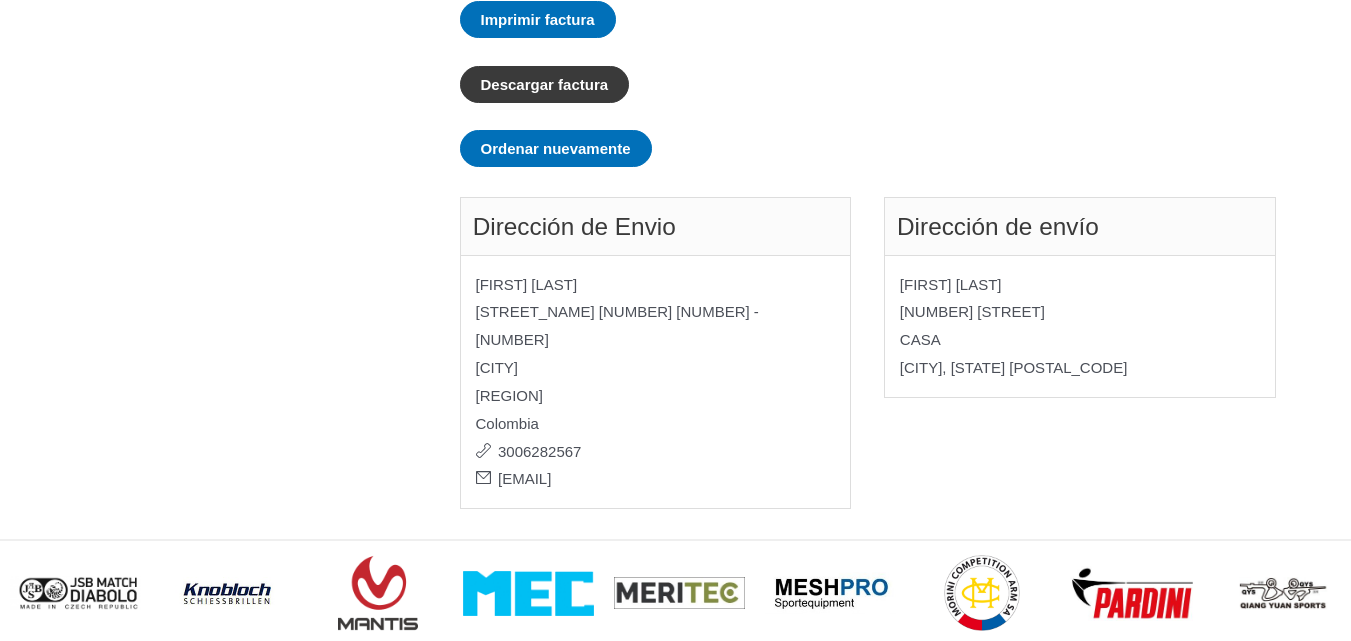click on "Descargar factura" at bounding box center [545, 84] 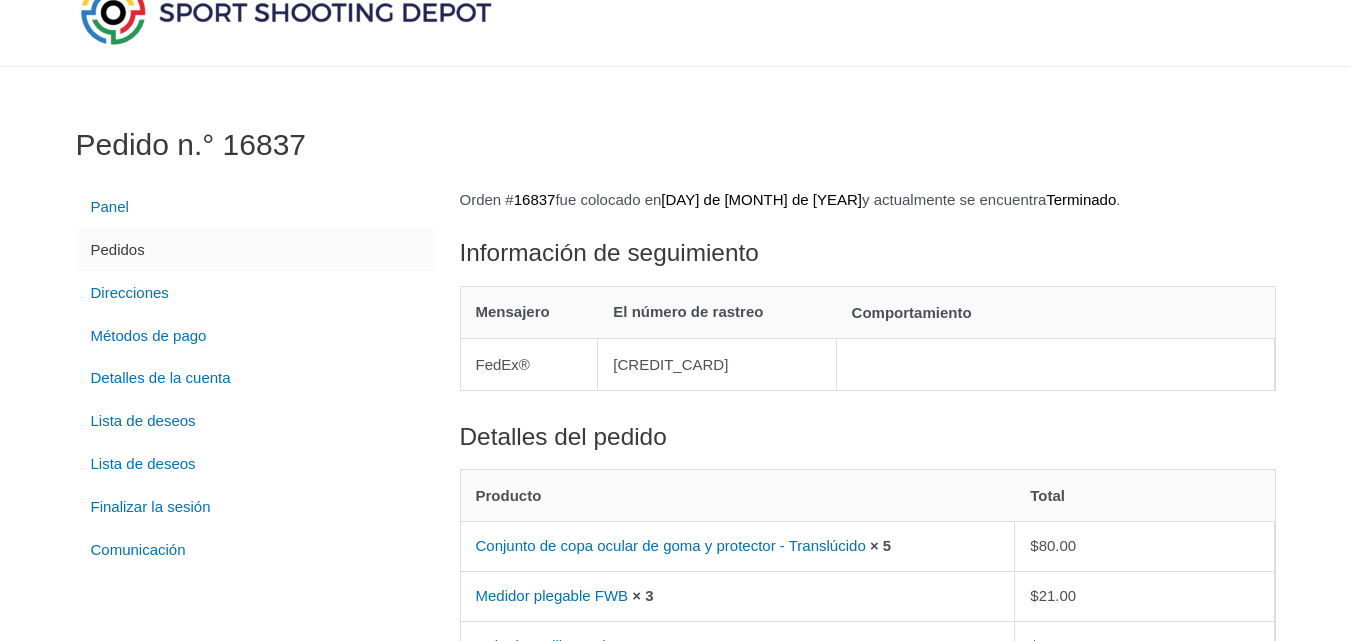 scroll, scrollTop: 0, scrollLeft: 0, axis: both 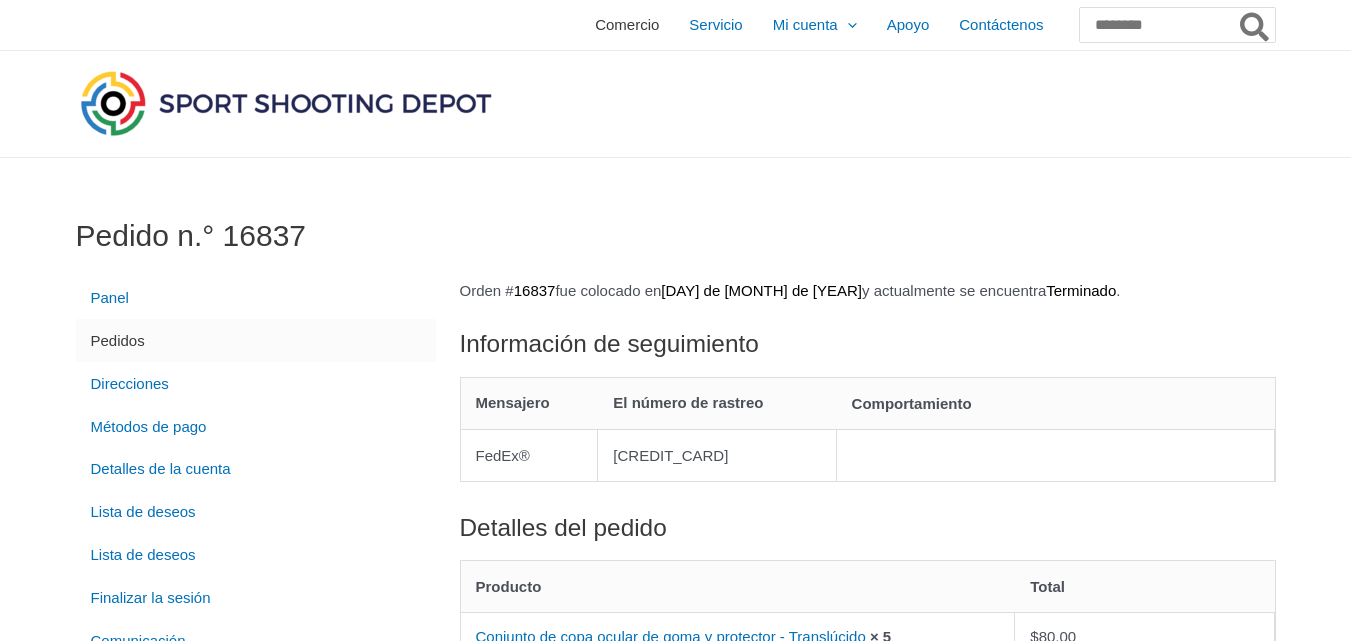 click on "Comercio" at bounding box center [627, 24] 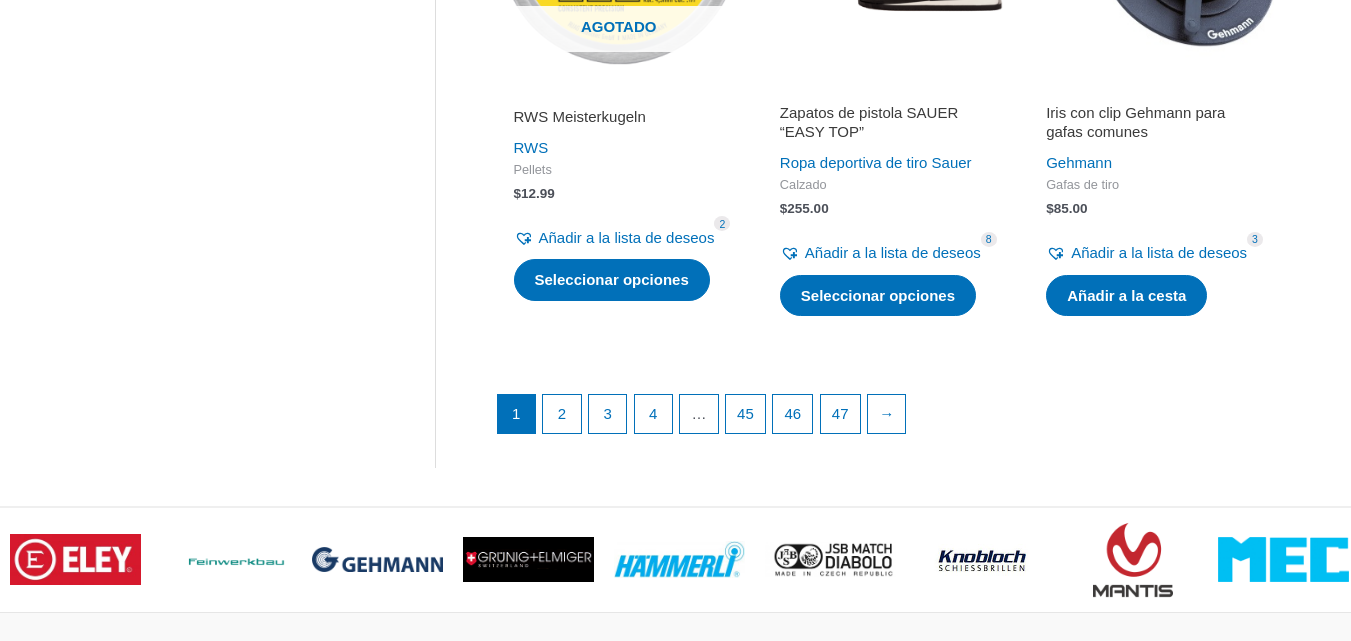 scroll, scrollTop: 2923, scrollLeft: 0, axis: vertical 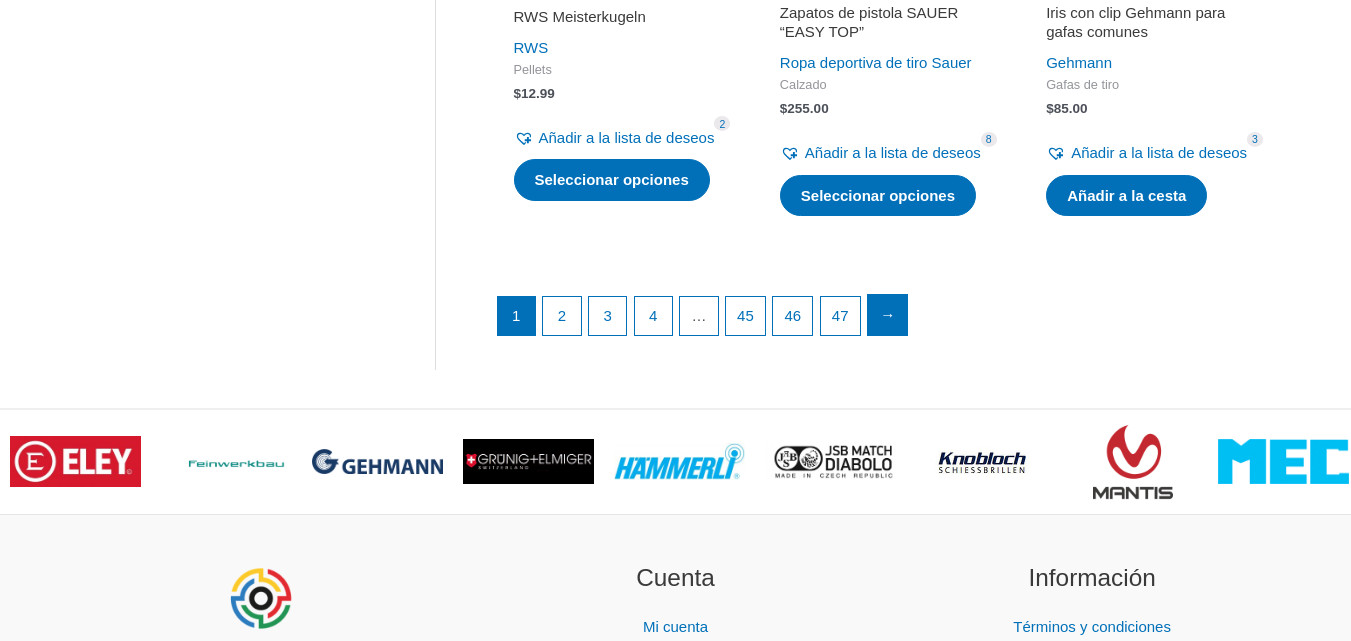 click on "→" at bounding box center [887, 314] 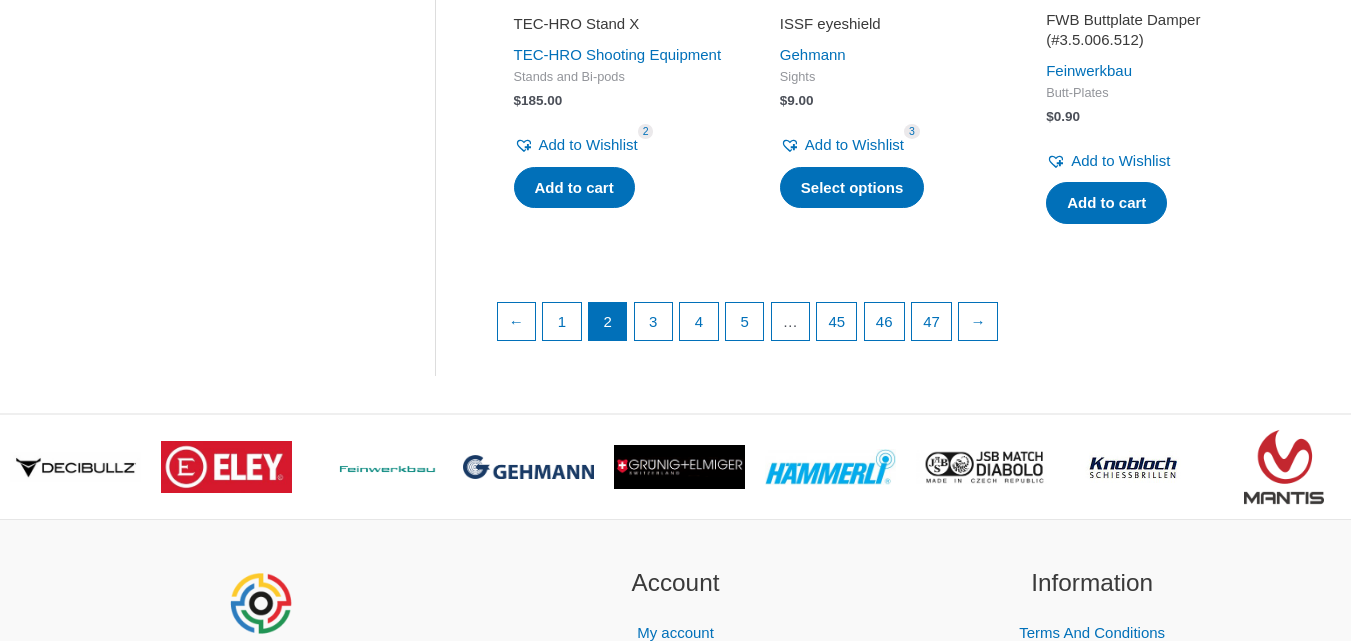 scroll, scrollTop: 2700, scrollLeft: 0, axis: vertical 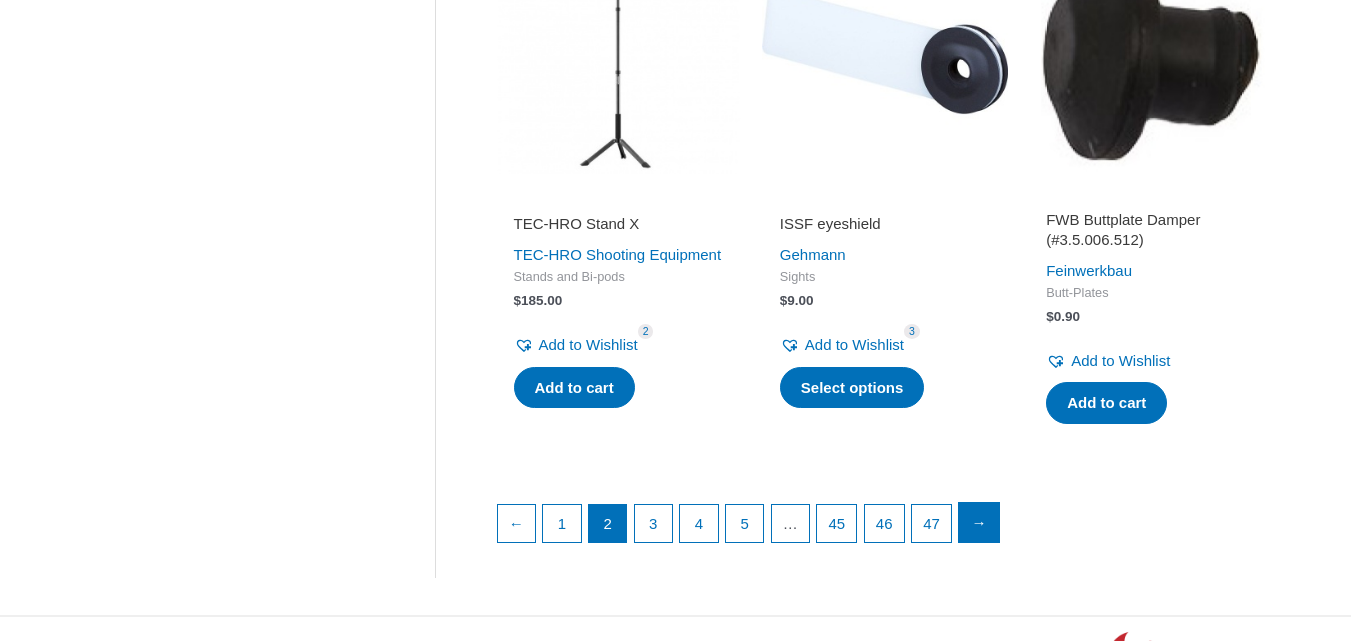 click on "→" at bounding box center [979, 523] 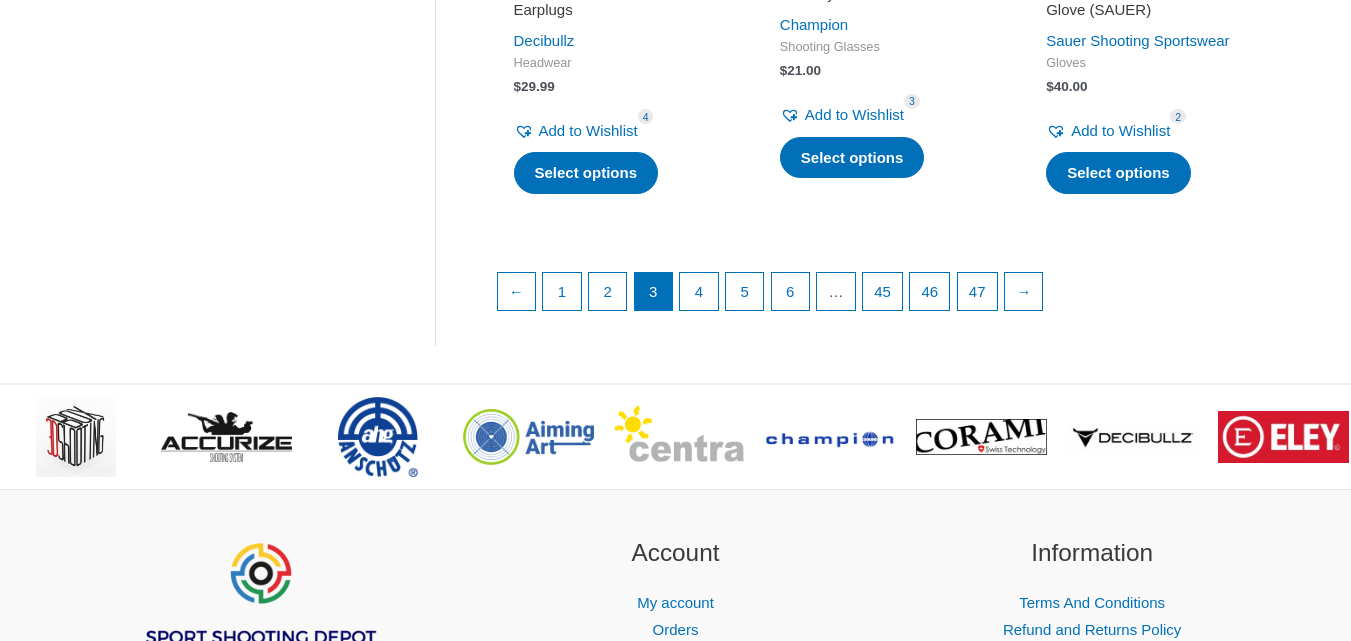 scroll, scrollTop: 3000, scrollLeft: 0, axis: vertical 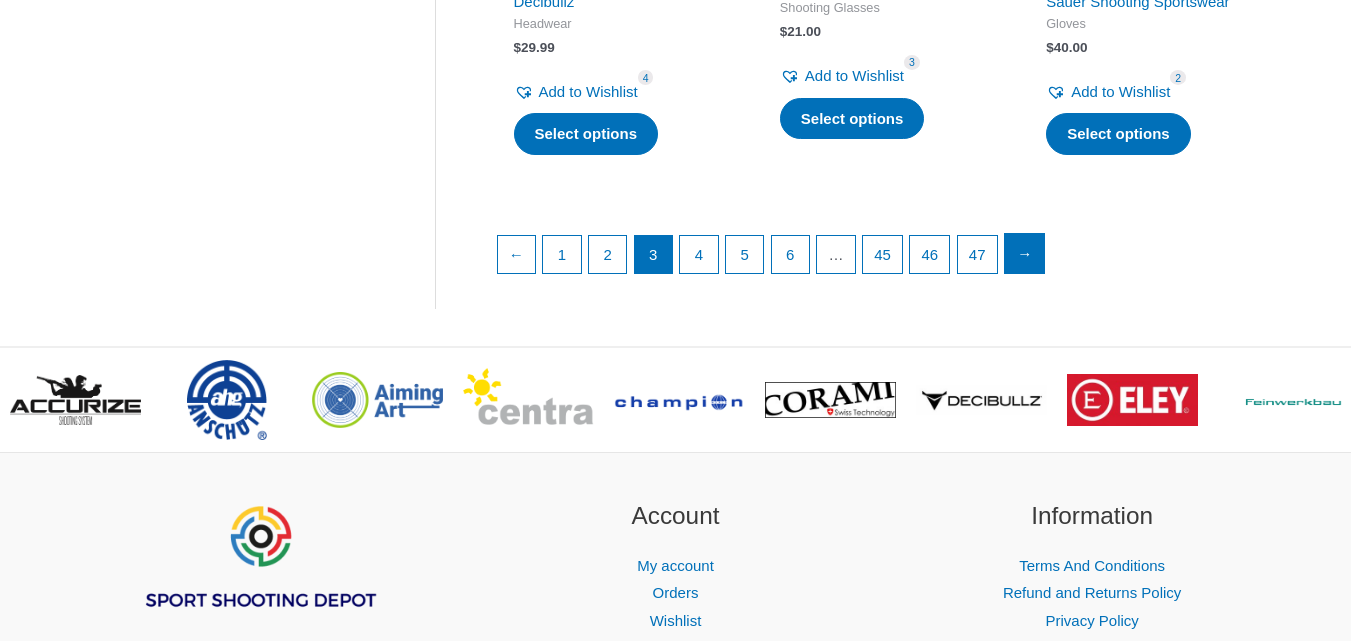 click on "→" at bounding box center (1025, 254) 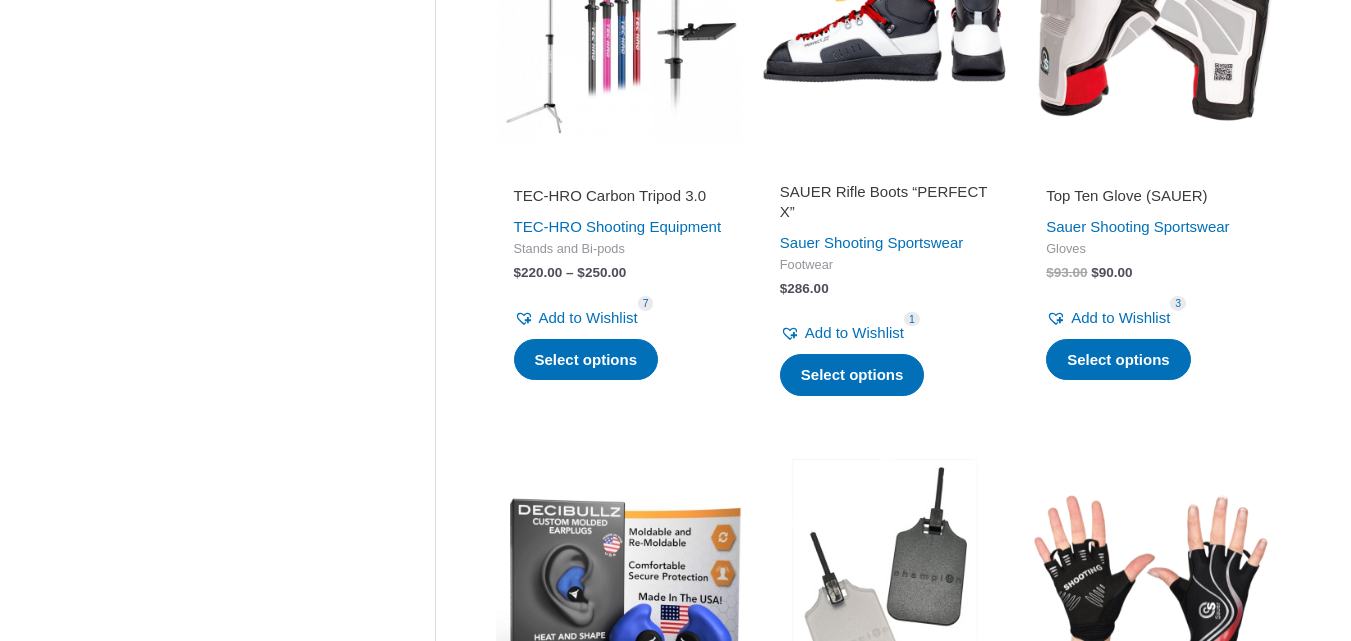 scroll, scrollTop: 1804, scrollLeft: 0, axis: vertical 